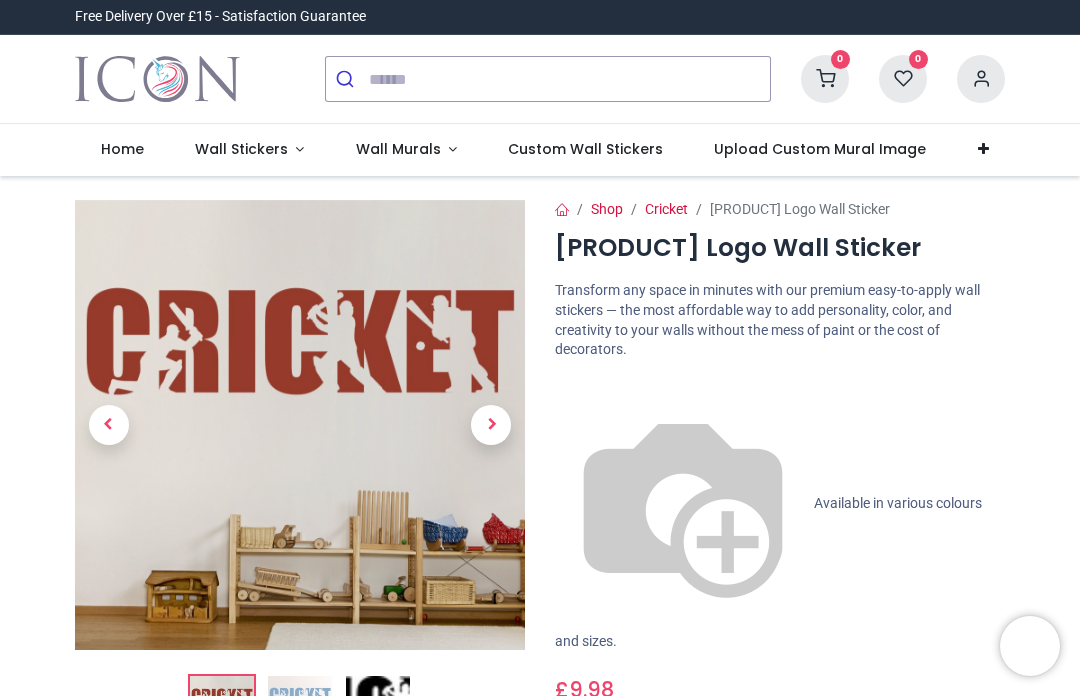 scroll, scrollTop: 0, scrollLeft: 0, axis: both 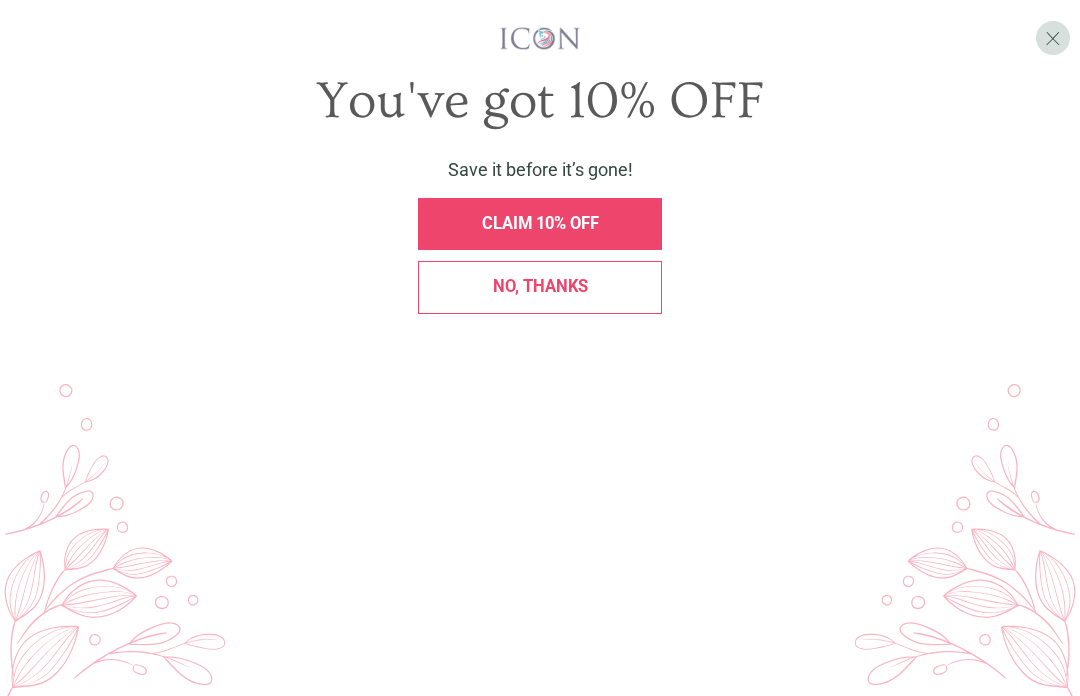 click on "No, thanks" at bounding box center (539, 287) 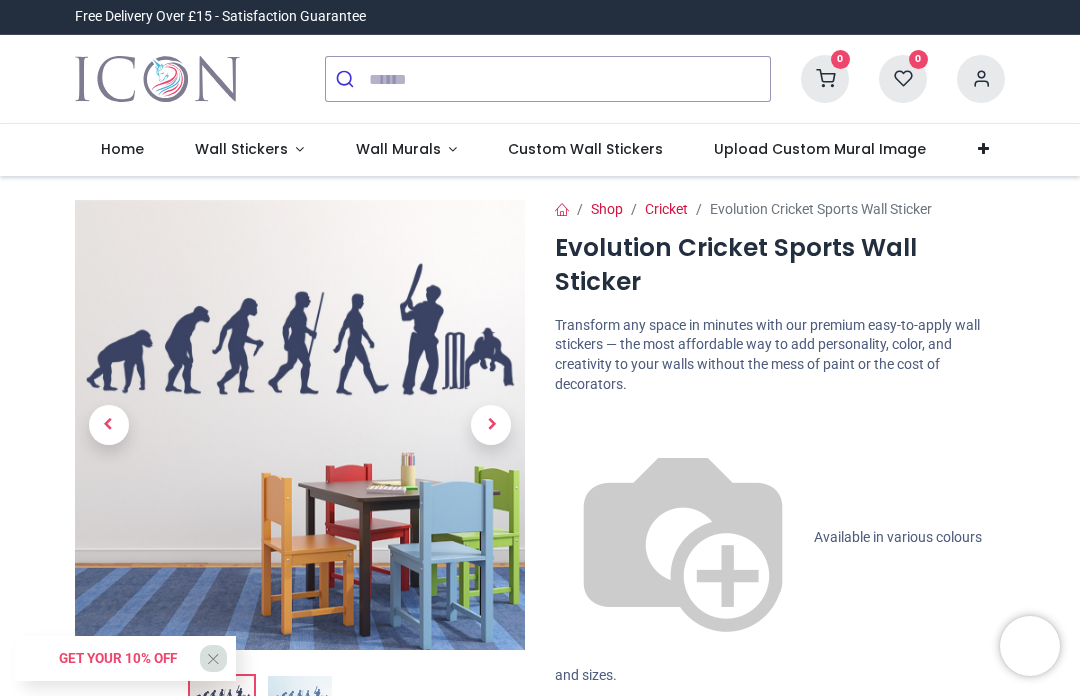 scroll, scrollTop: 0, scrollLeft: 0, axis: both 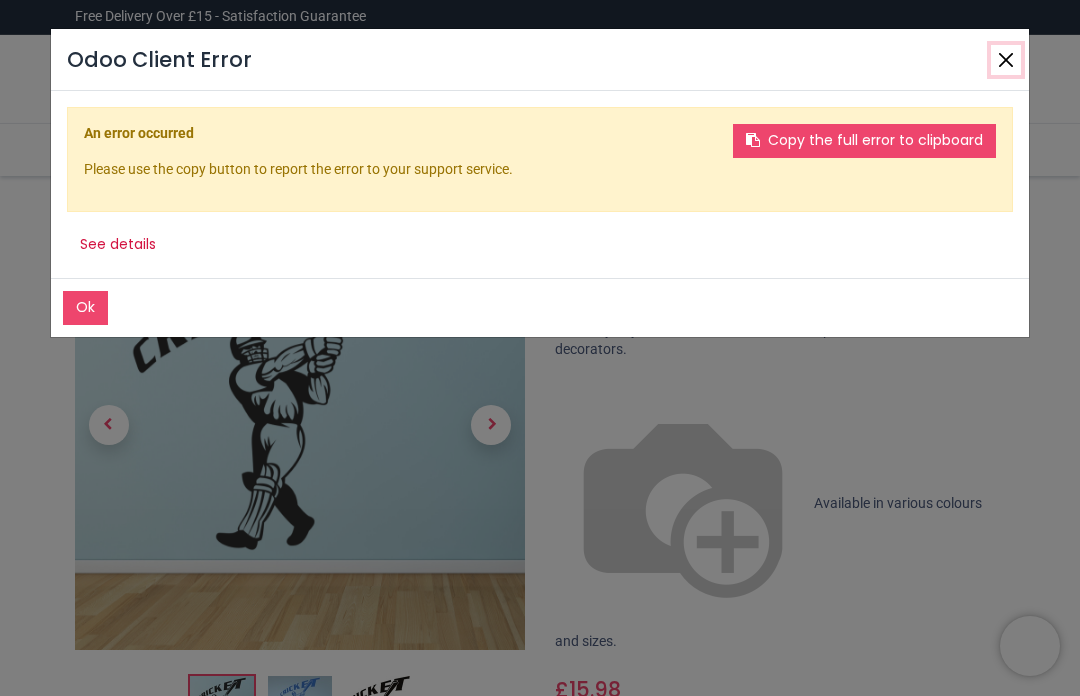 click 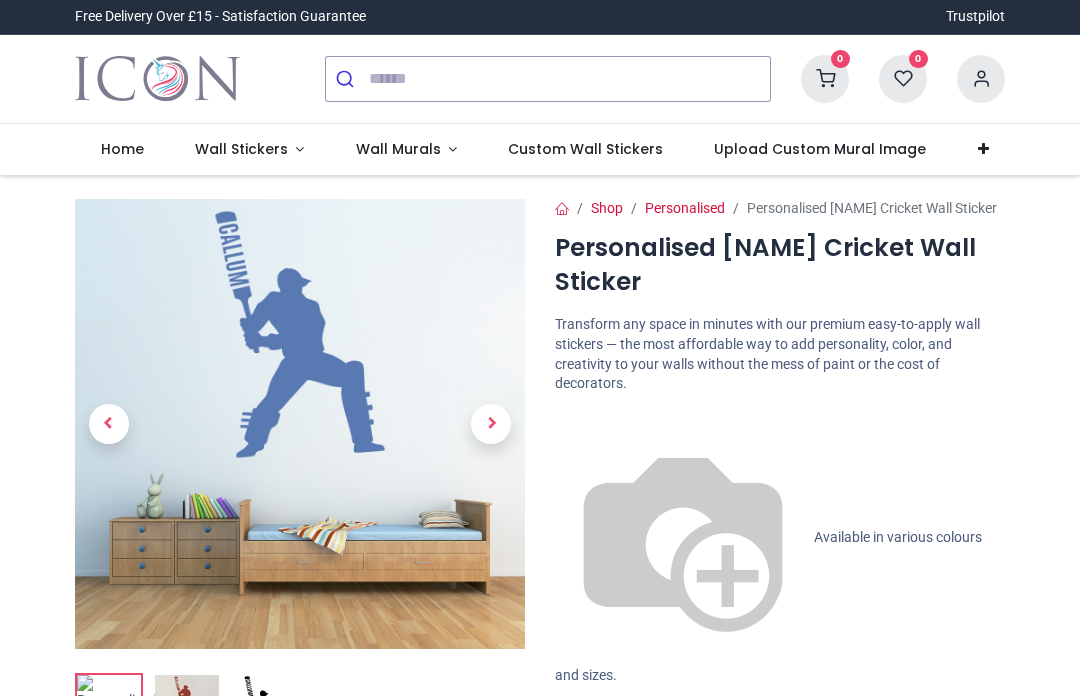 scroll, scrollTop: 0, scrollLeft: 0, axis: both 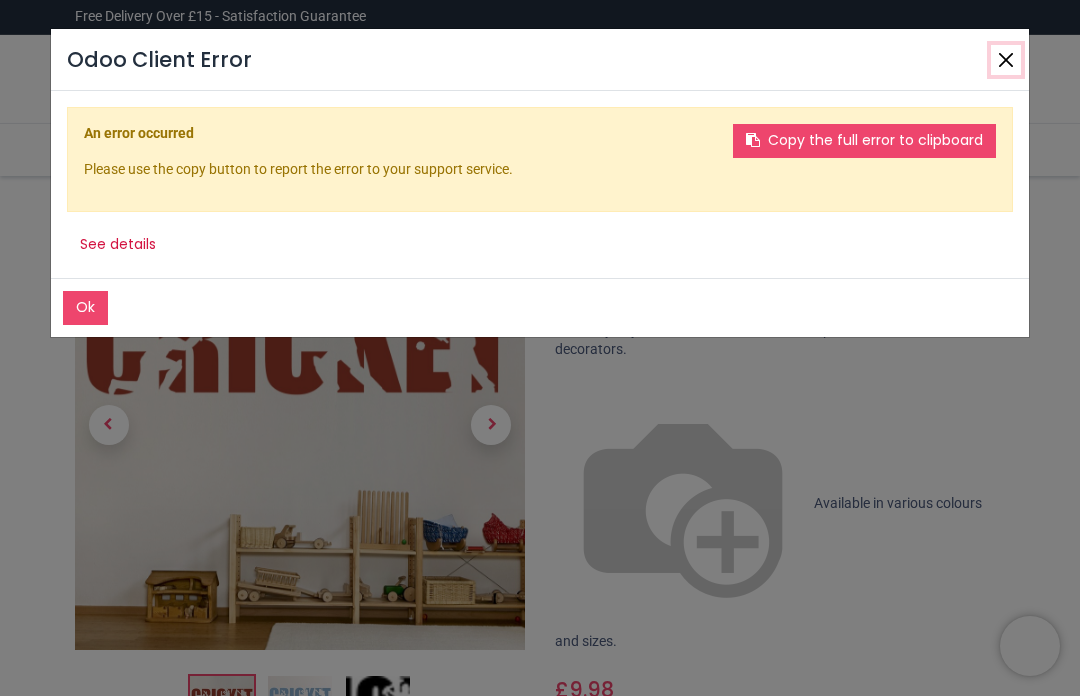 click 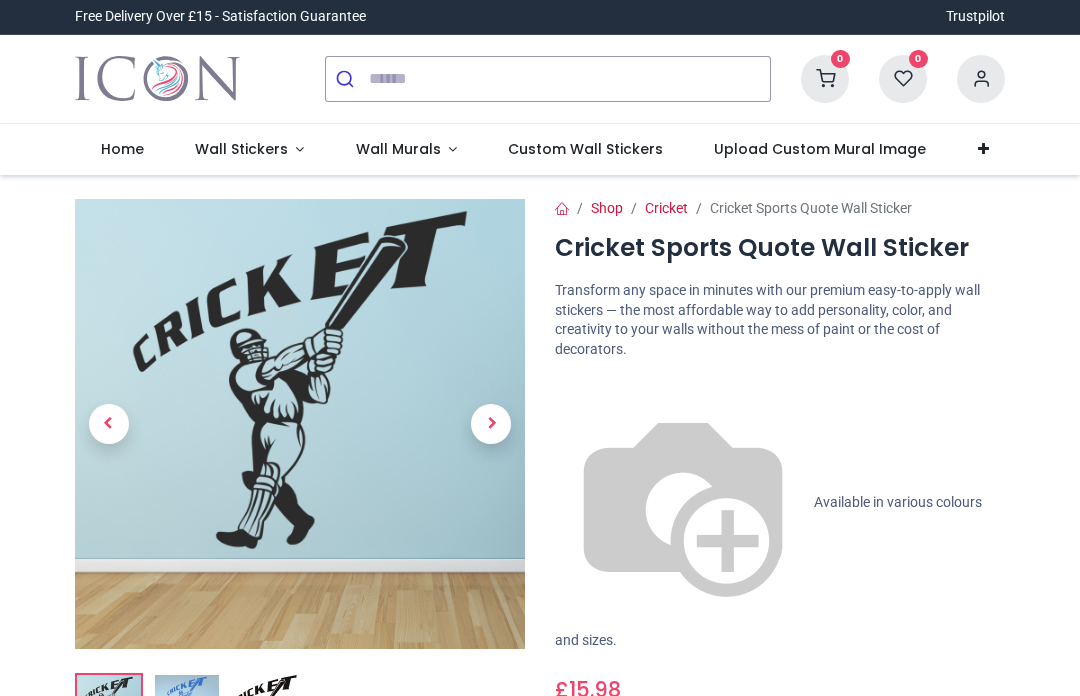 scroll, scrollTop: 0, scrollLeft: 0, axis: both 